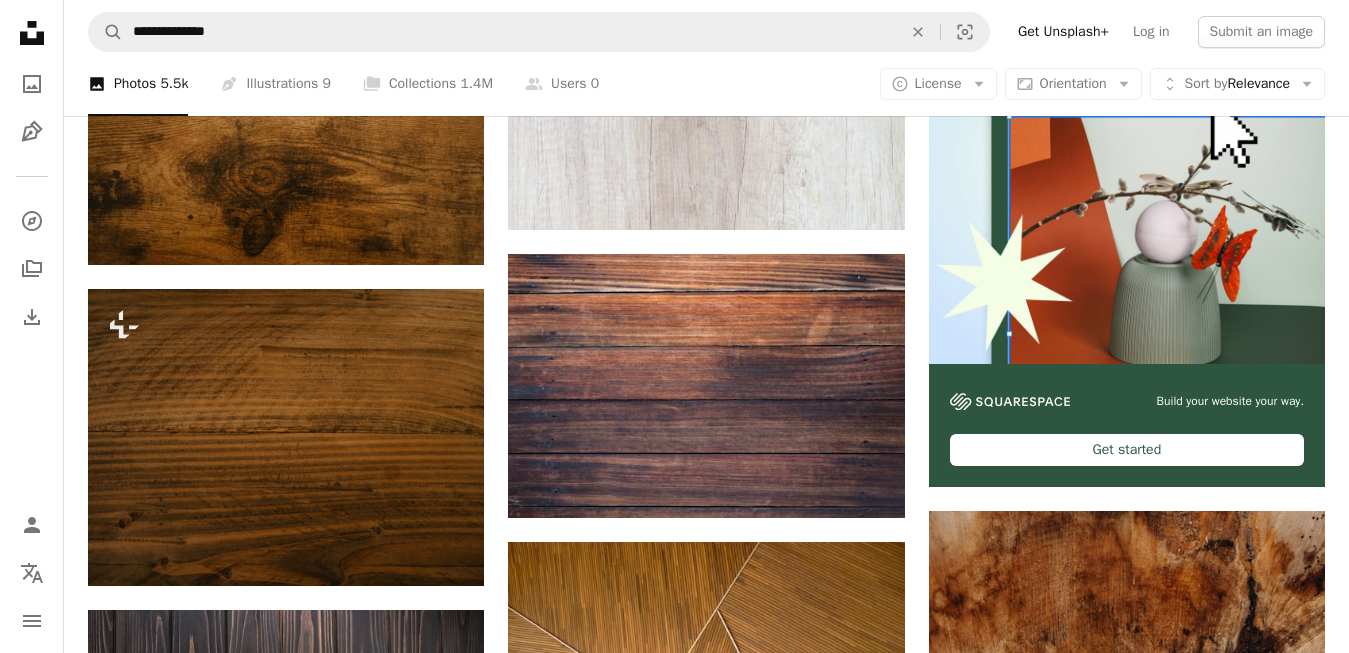 scroll, scrollTop: 306, scrollLeft: 0, axis: vertical 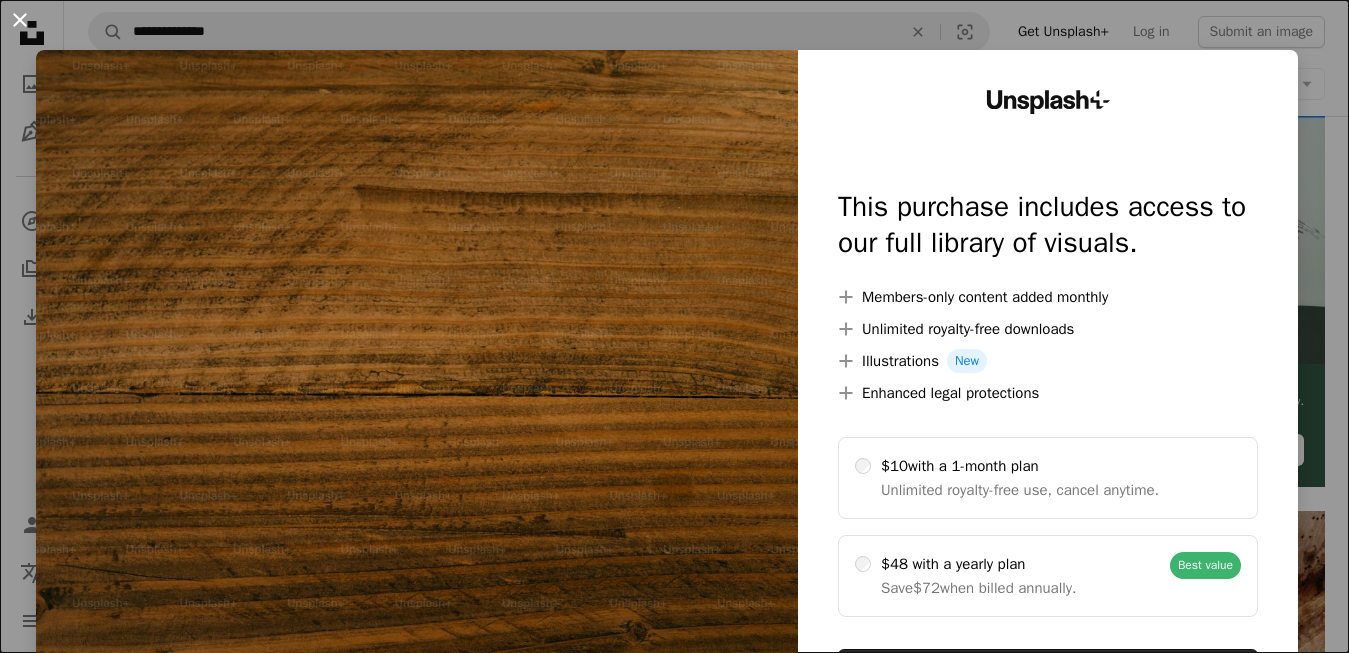 click on "An X shape" at bounding box center [20, 20] 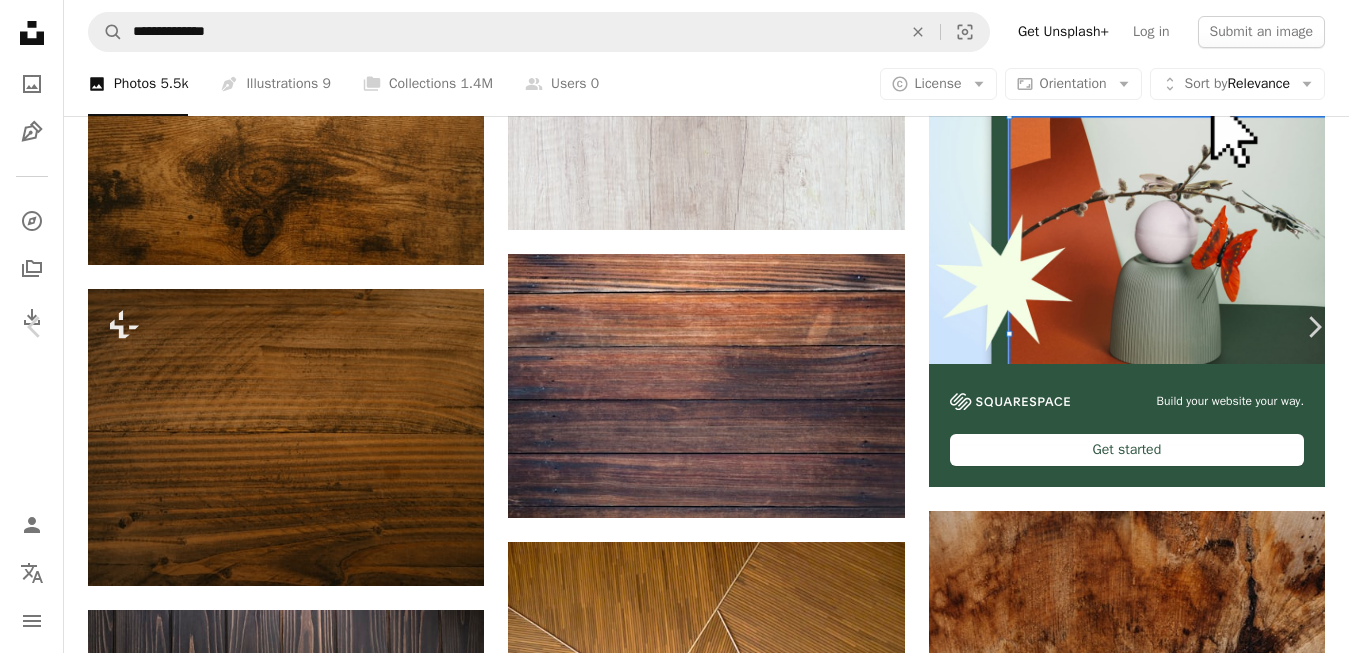 scroll, scrollTop: 0, scrollLeft: 0, axis: both 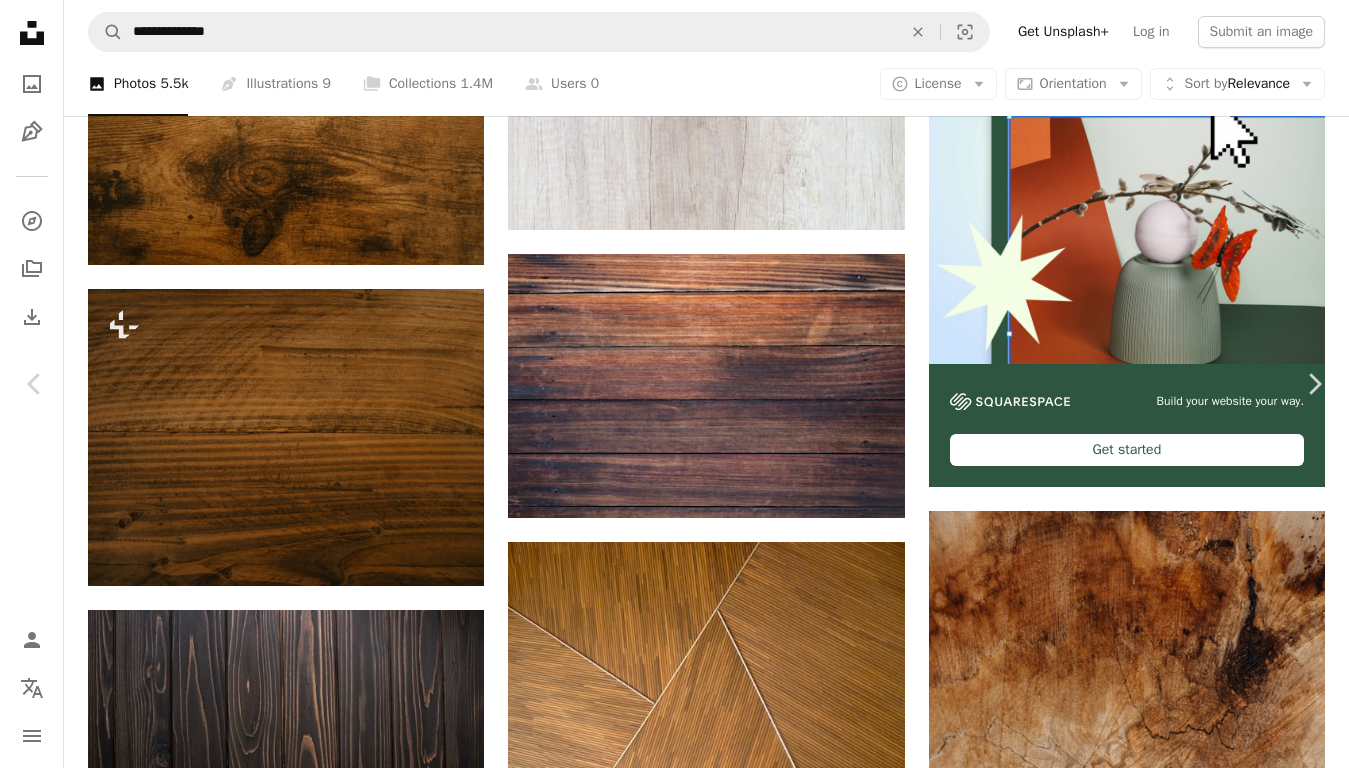 click at bounding box center (666, 7527) 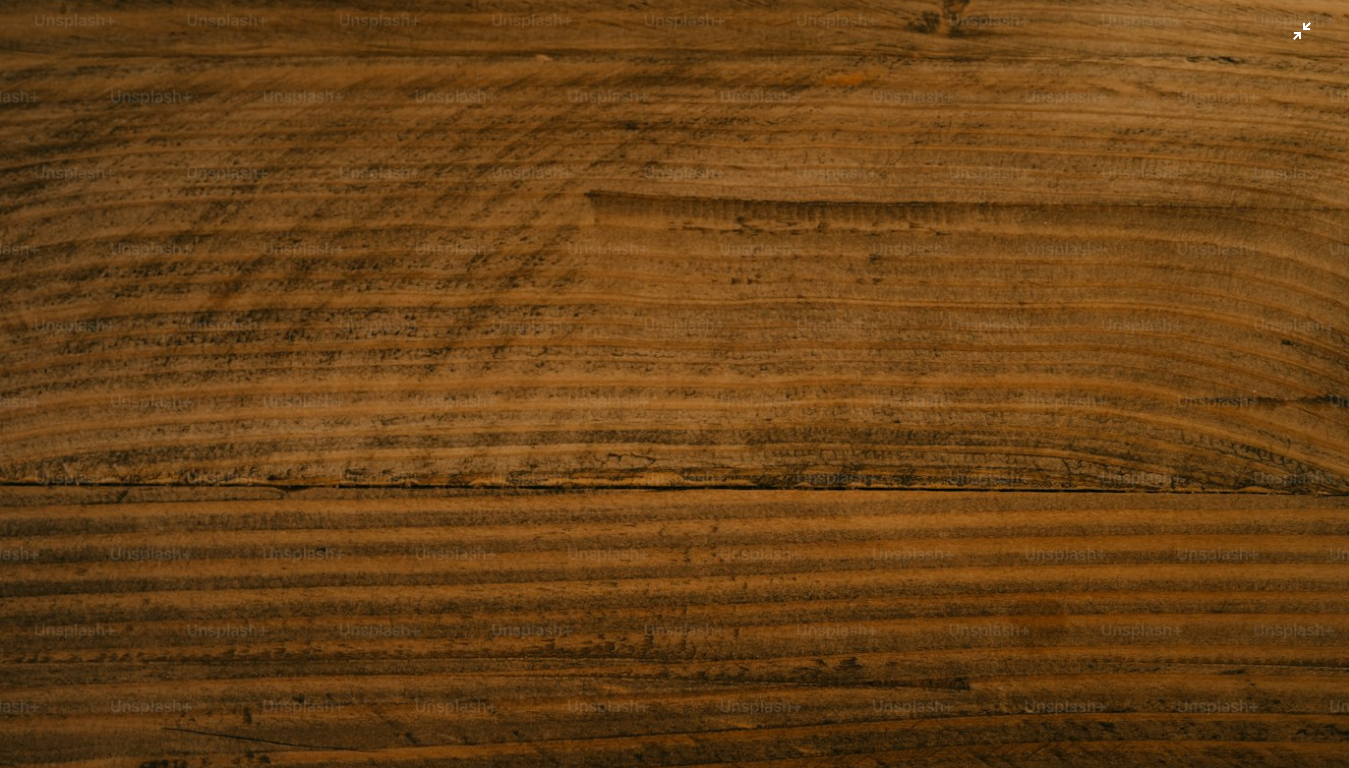 scroll, scrollTop: 116, scrollLeft: 0, axis: vertical 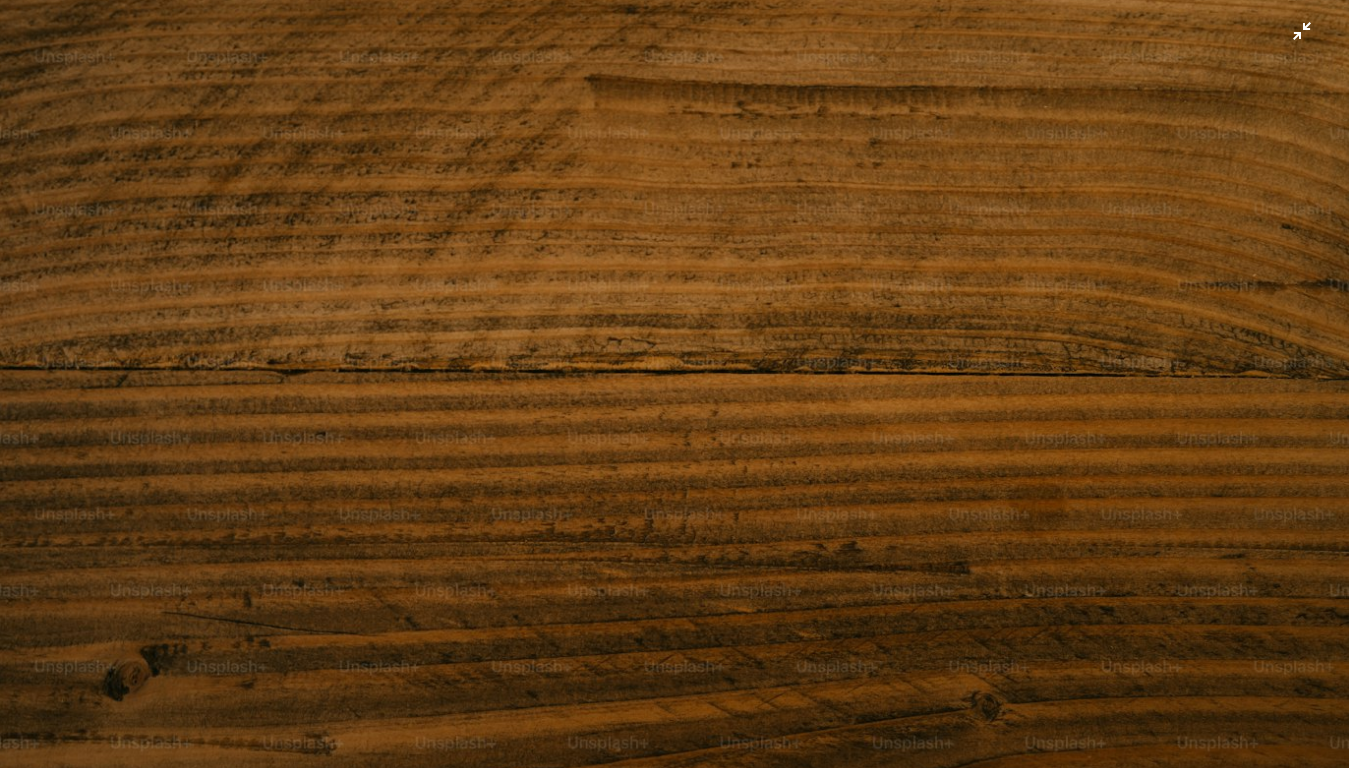 click at bounding box center [674, 389] 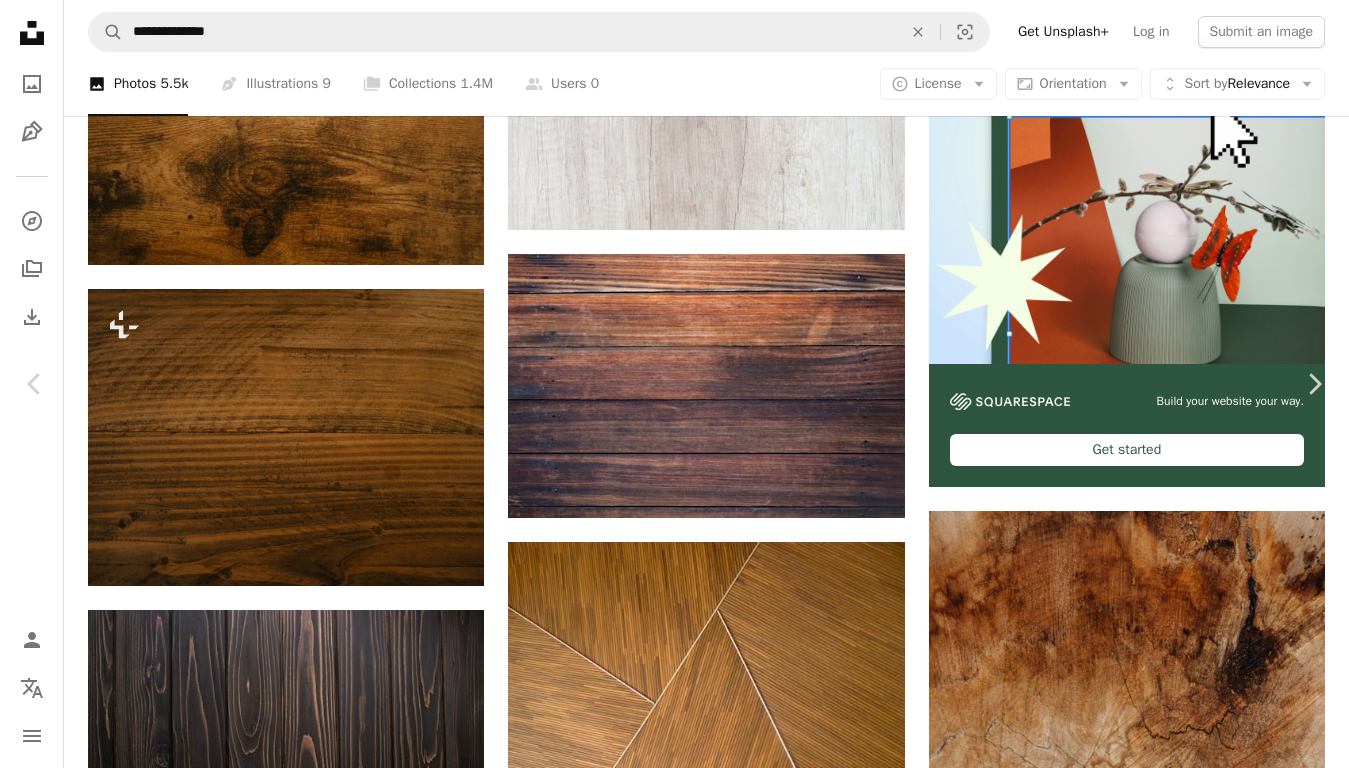 click at bounding box center (666, 7527) 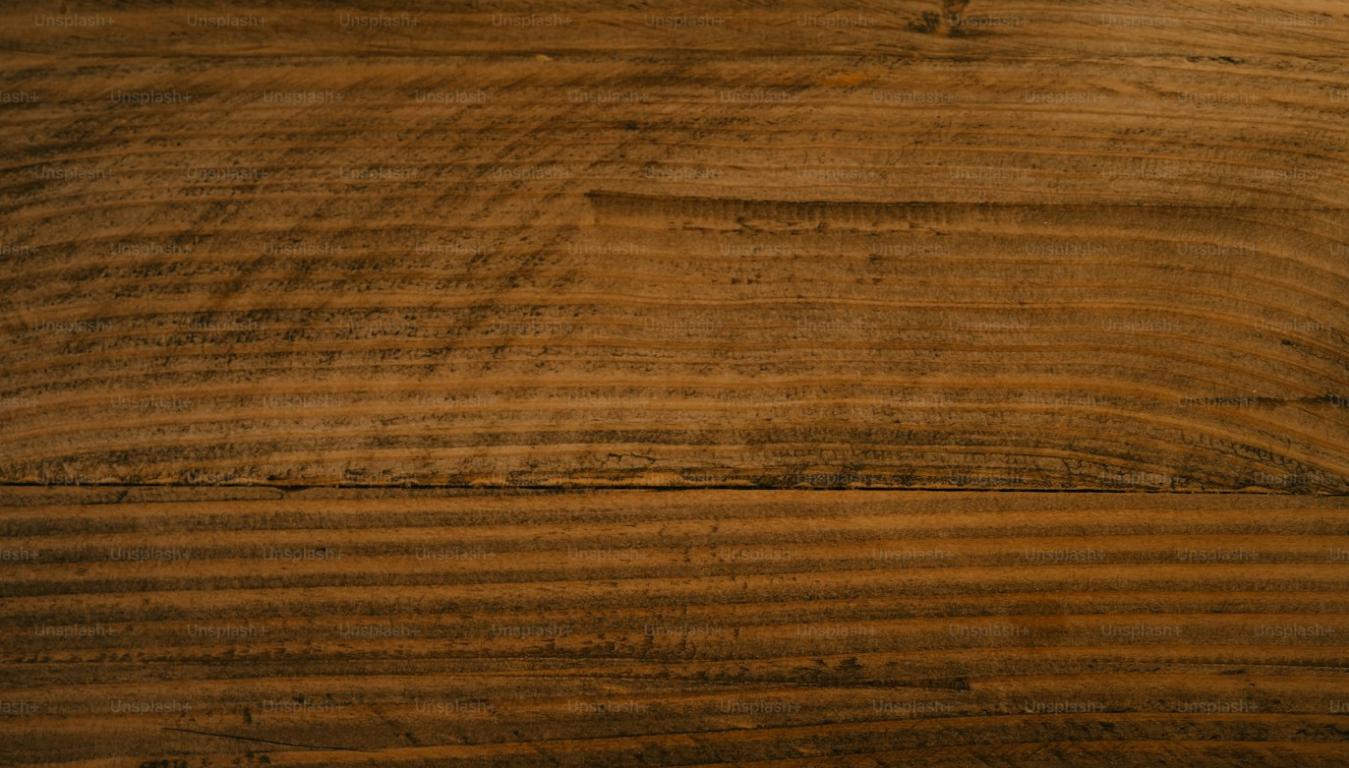 scroll, scrollTop: 116, scrollLeft: 0, axis: vertical 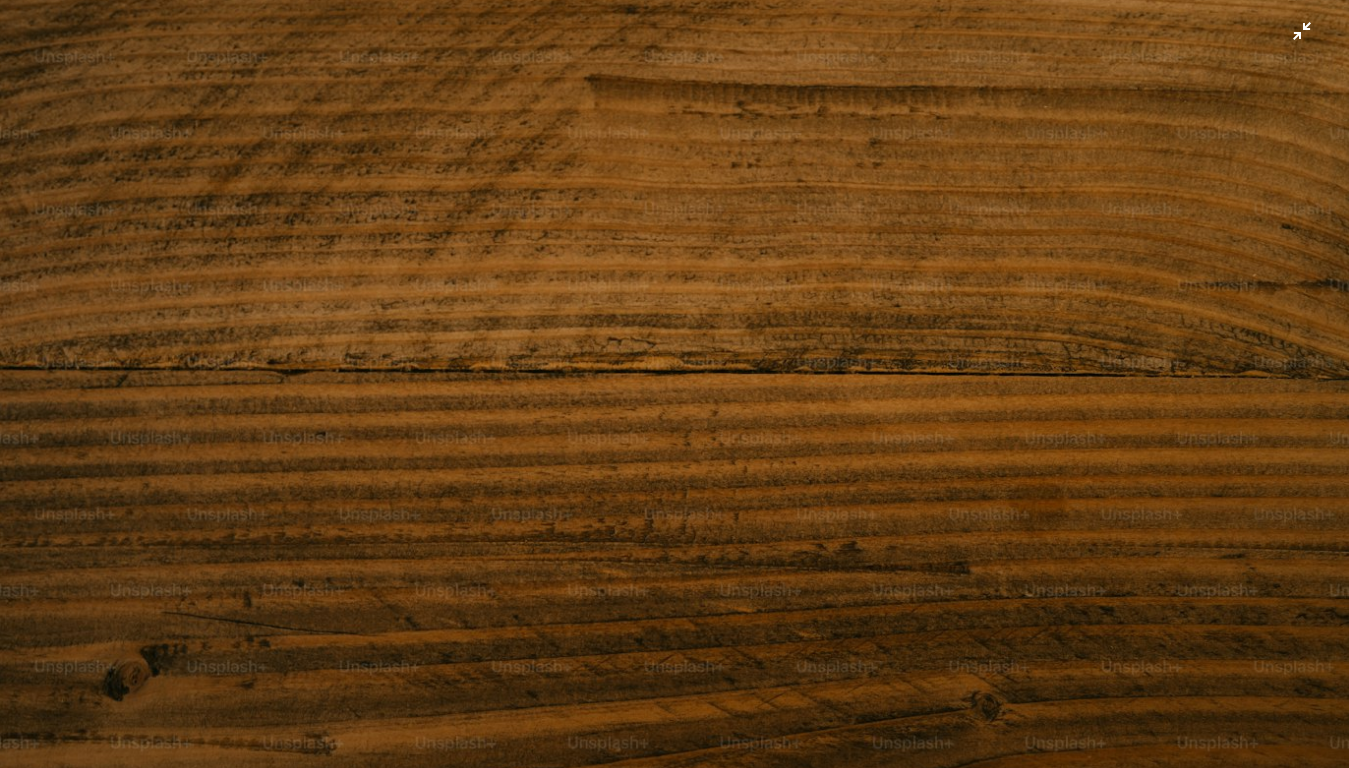 type 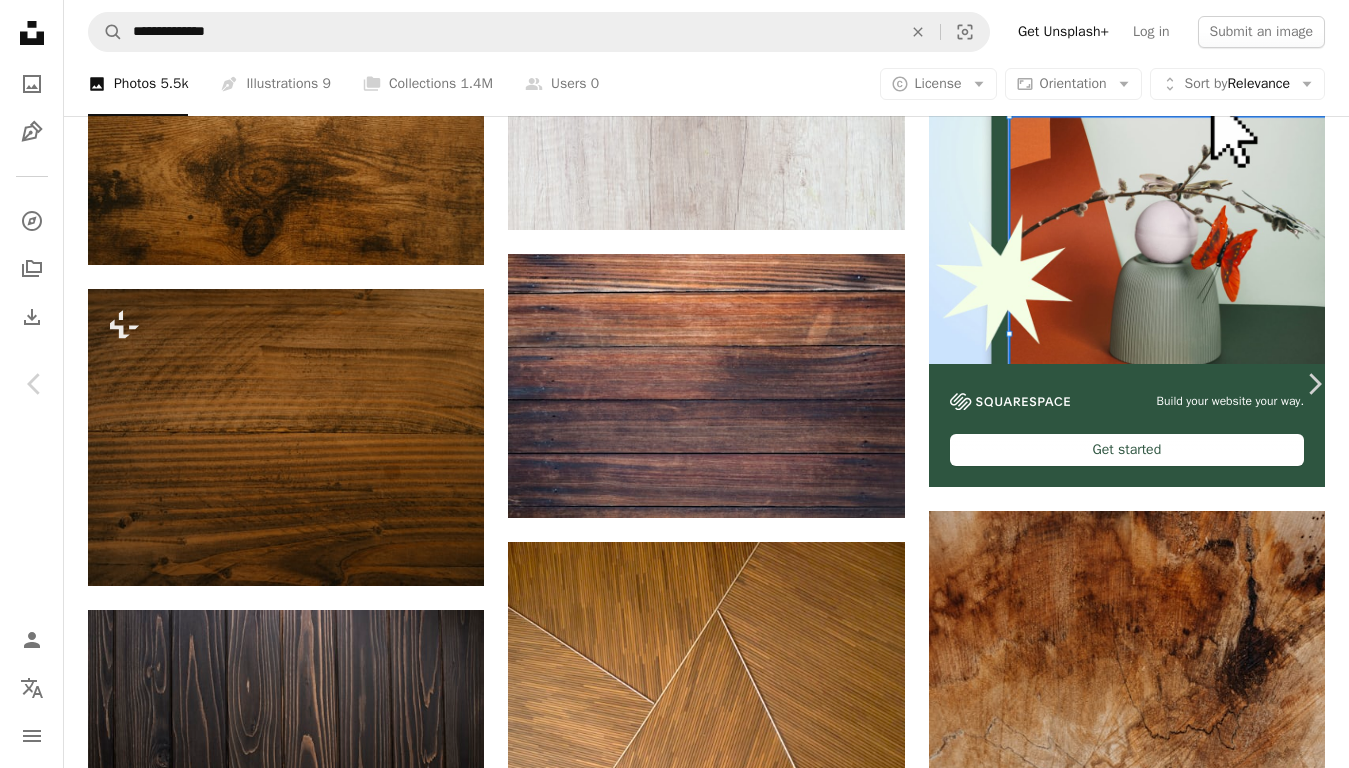 click on "An X shape" at bounding box center [20, 20] 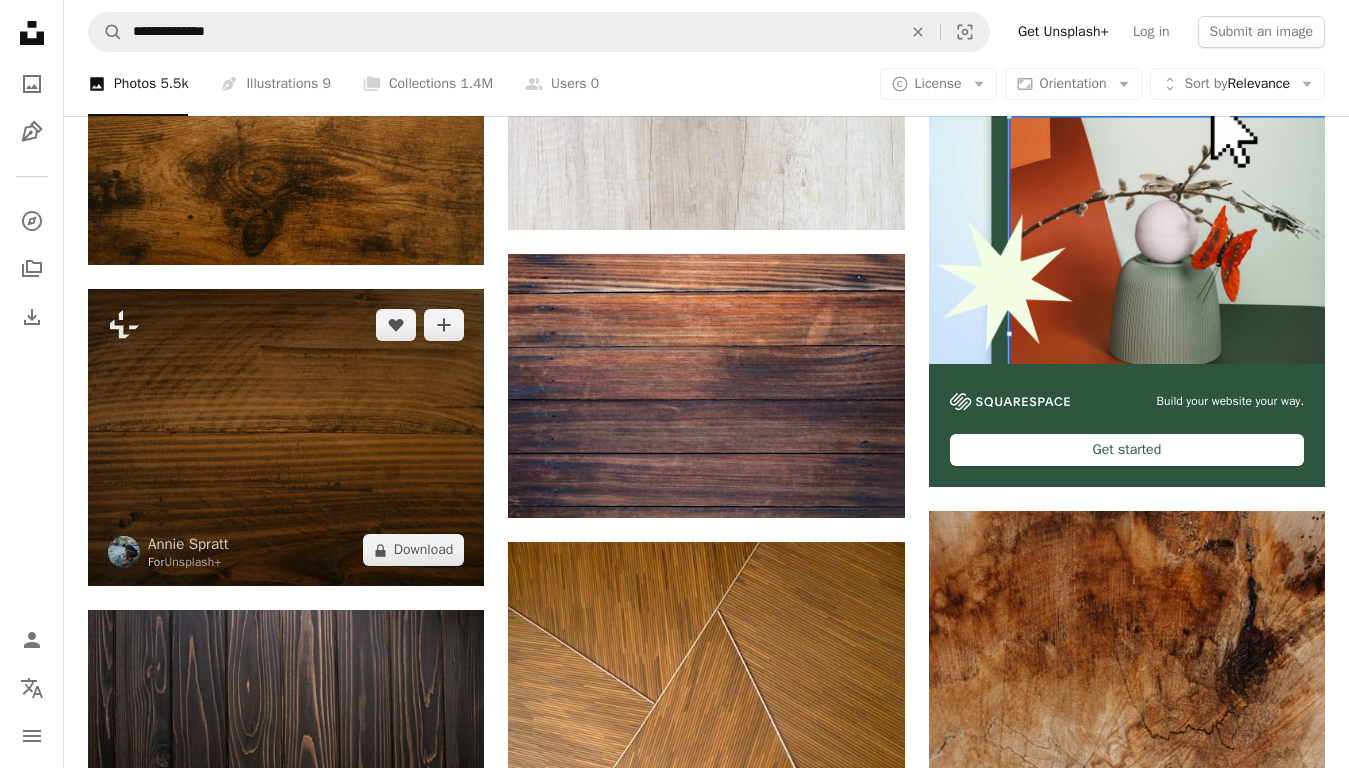 click at bounding box center (286, 437) 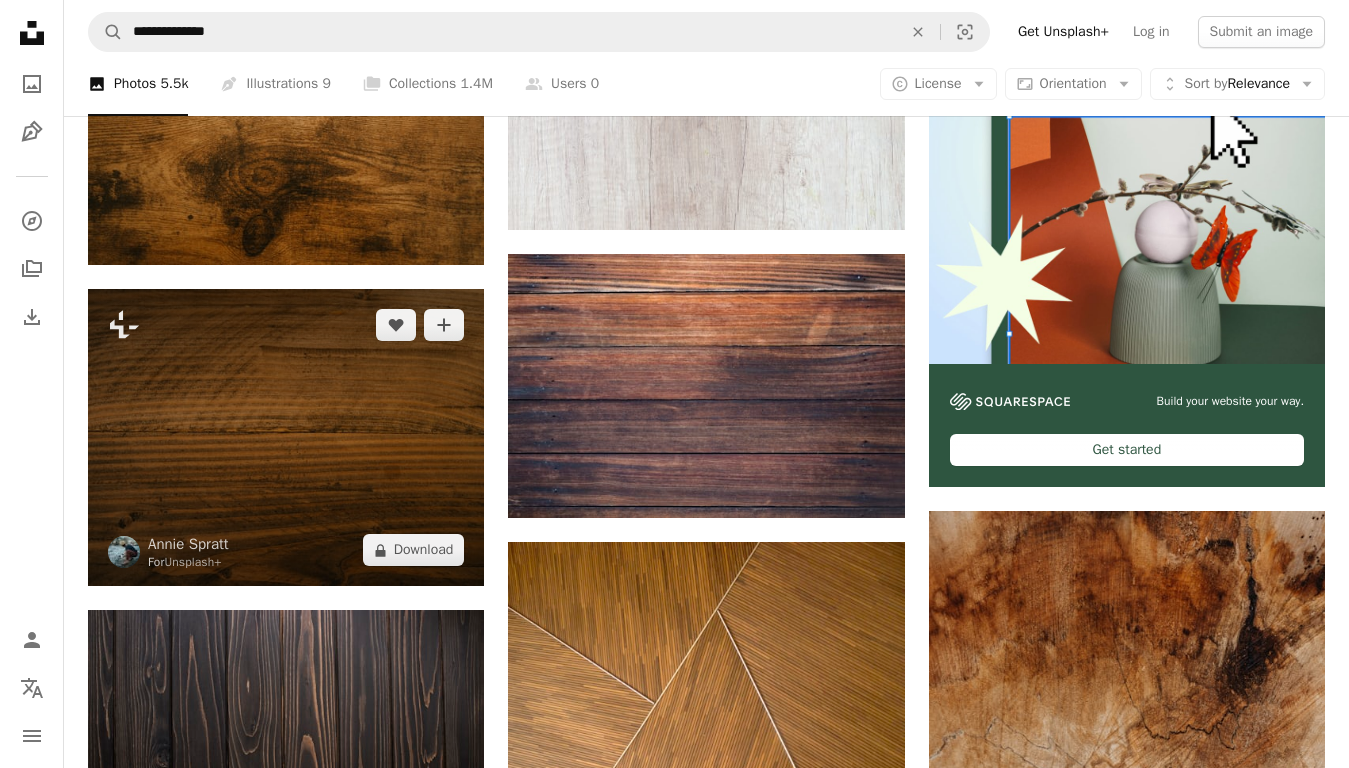 click at bounding box center [286, 437] 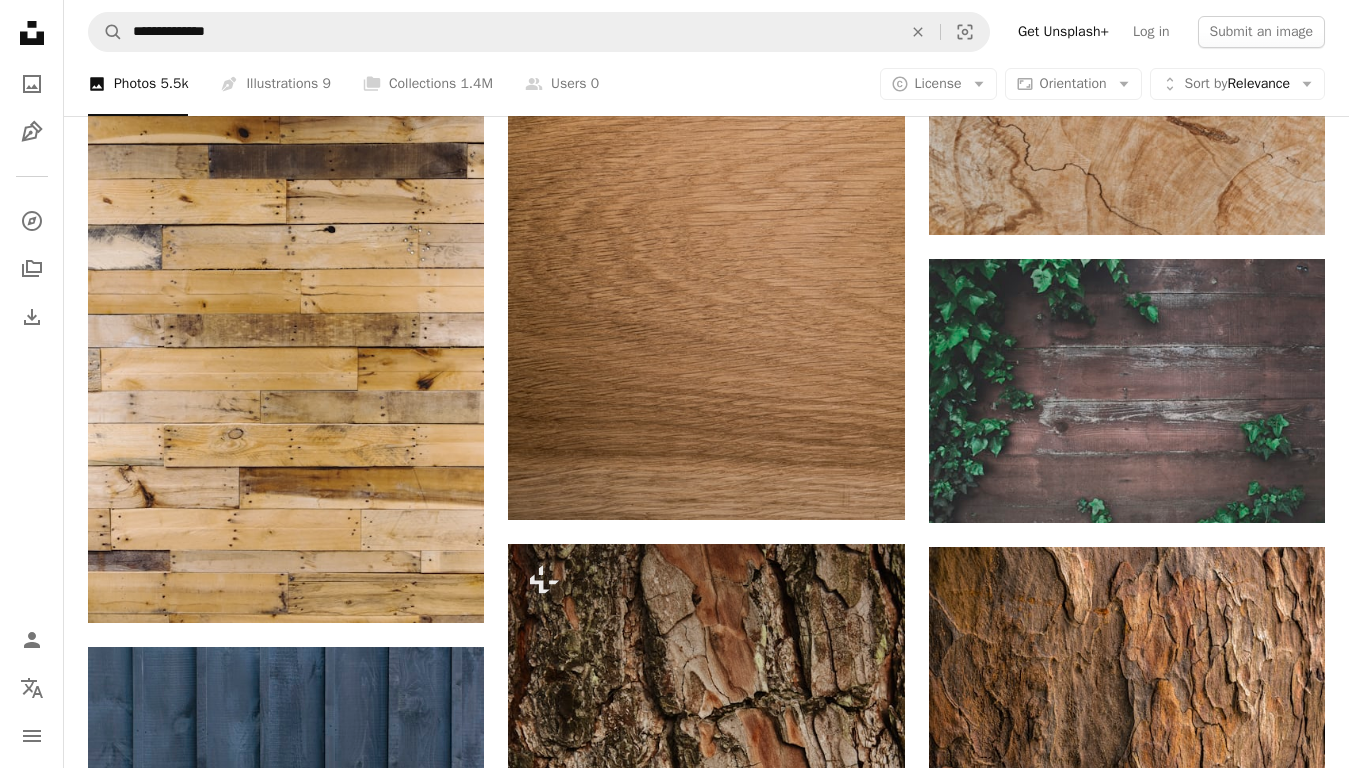 scroll, scrollTop: 102, scrollLeft: 0, axis: vertical 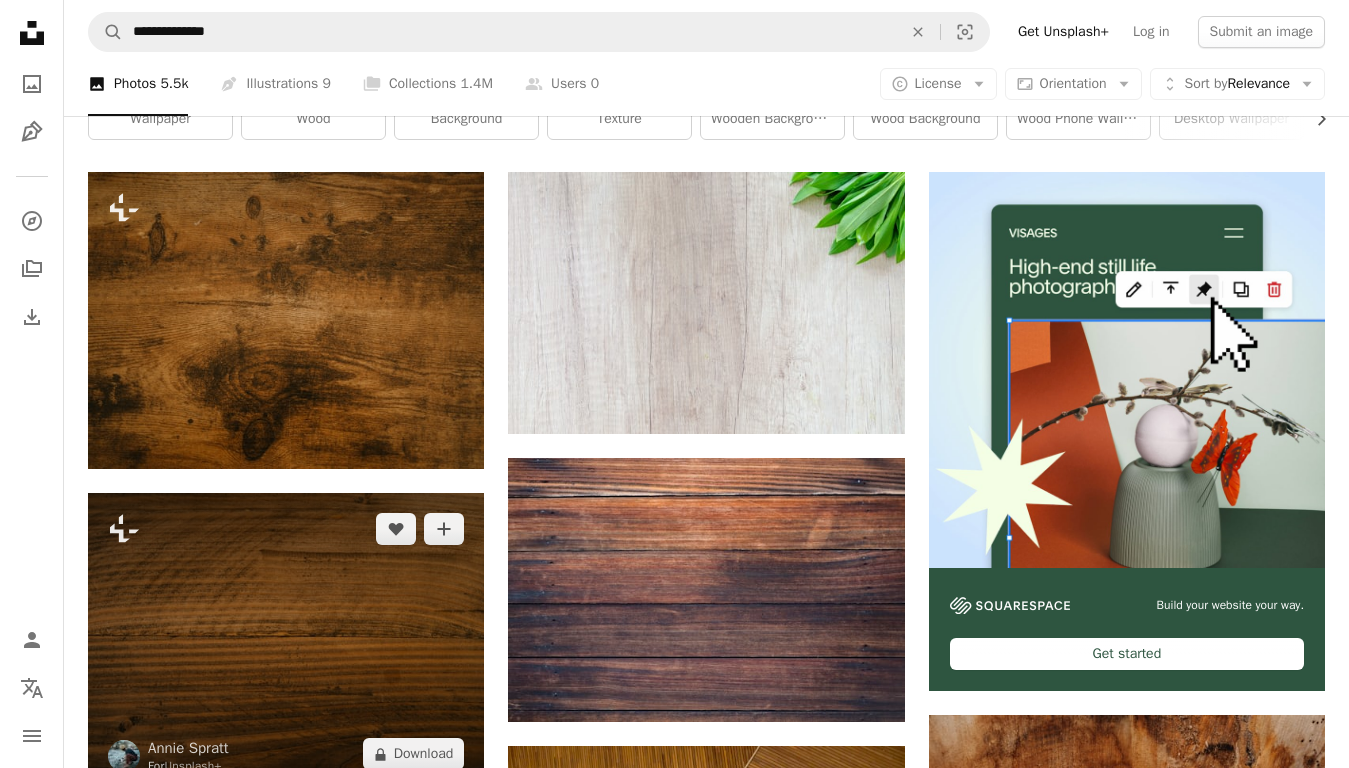 click at bounding box center (286, 641) 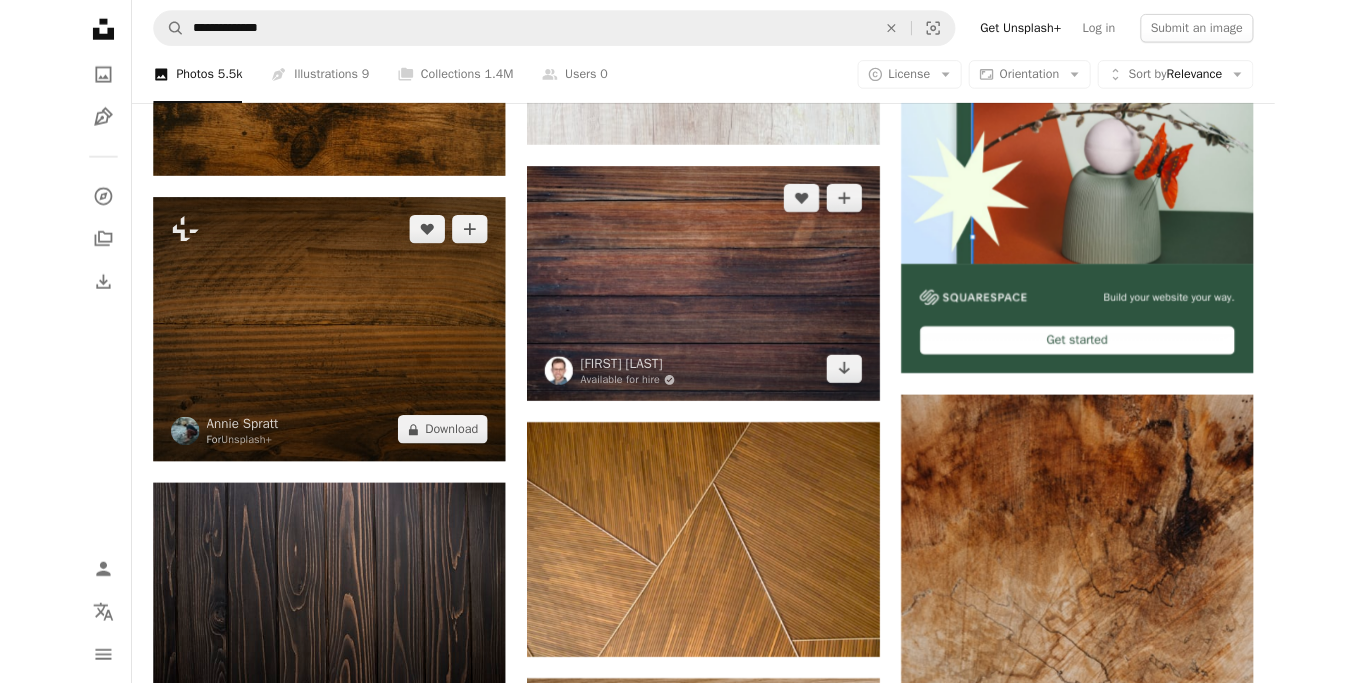 scroll, scrollTop: 0, scrollLeft: 0, axis: both 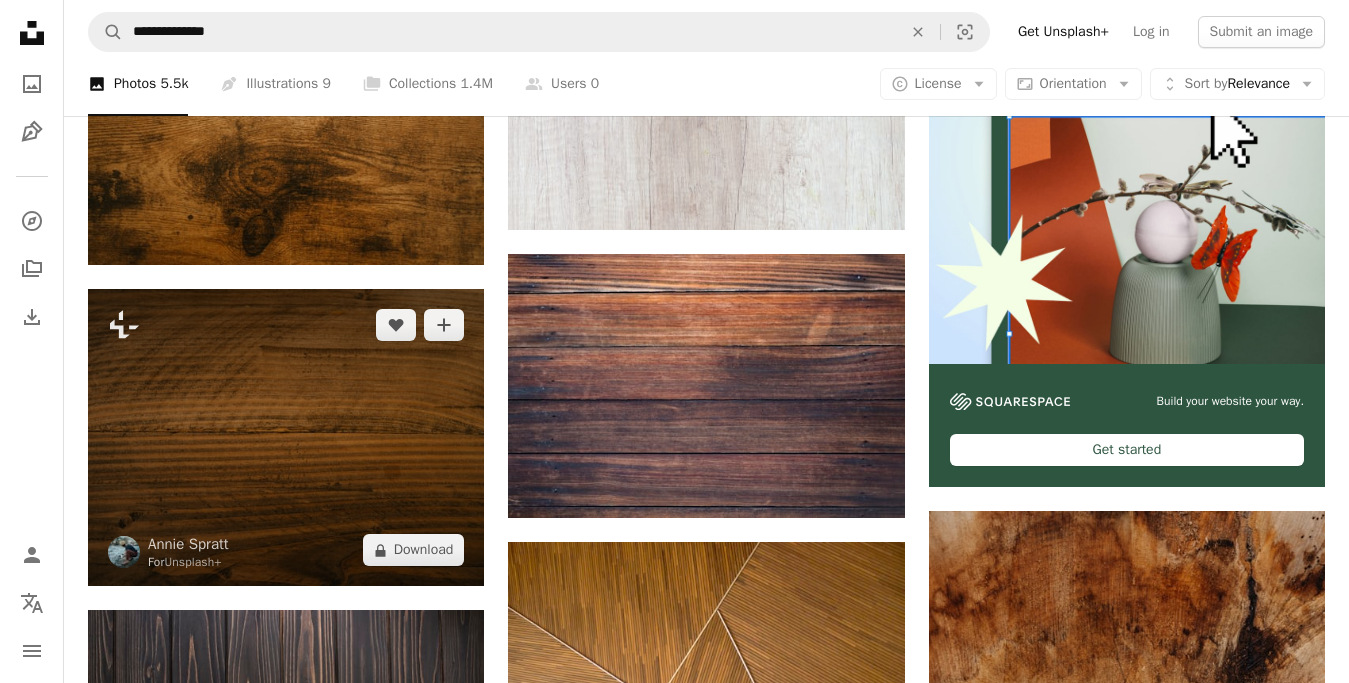 click at bounding box center [286, 437] 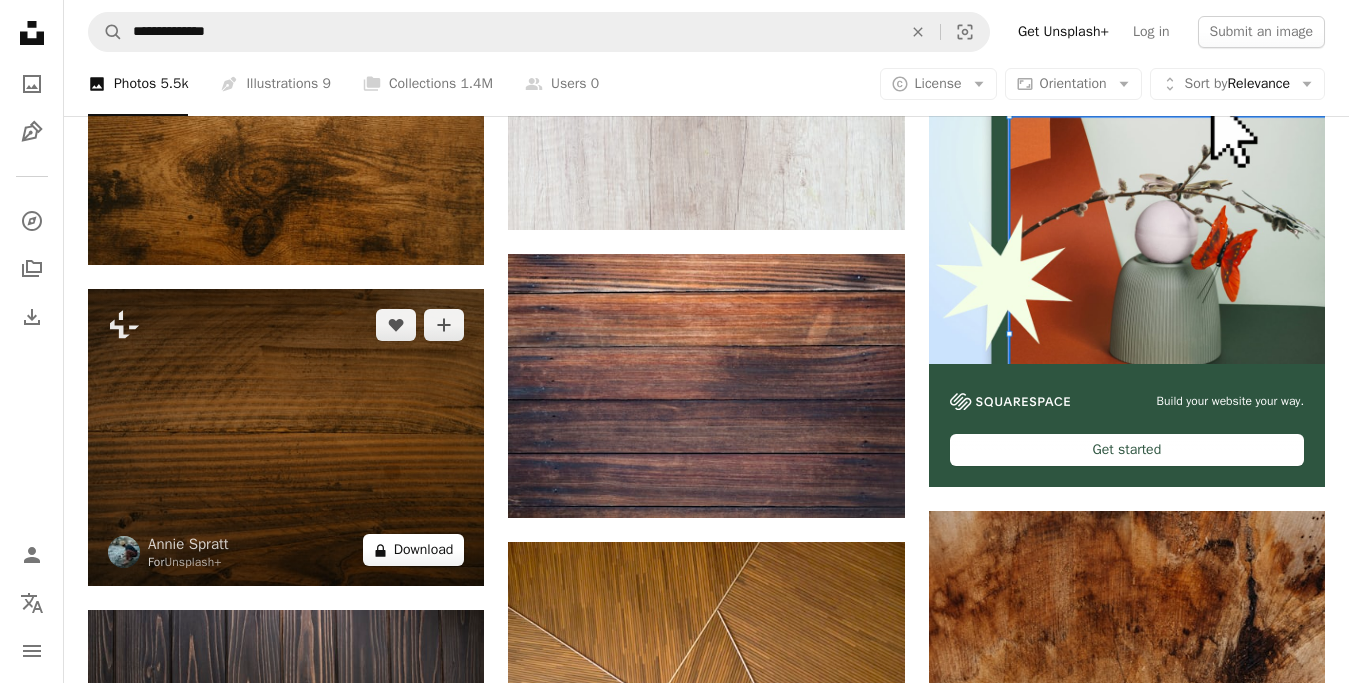 click on "A lock   Download" at bounding box center (414, 550) 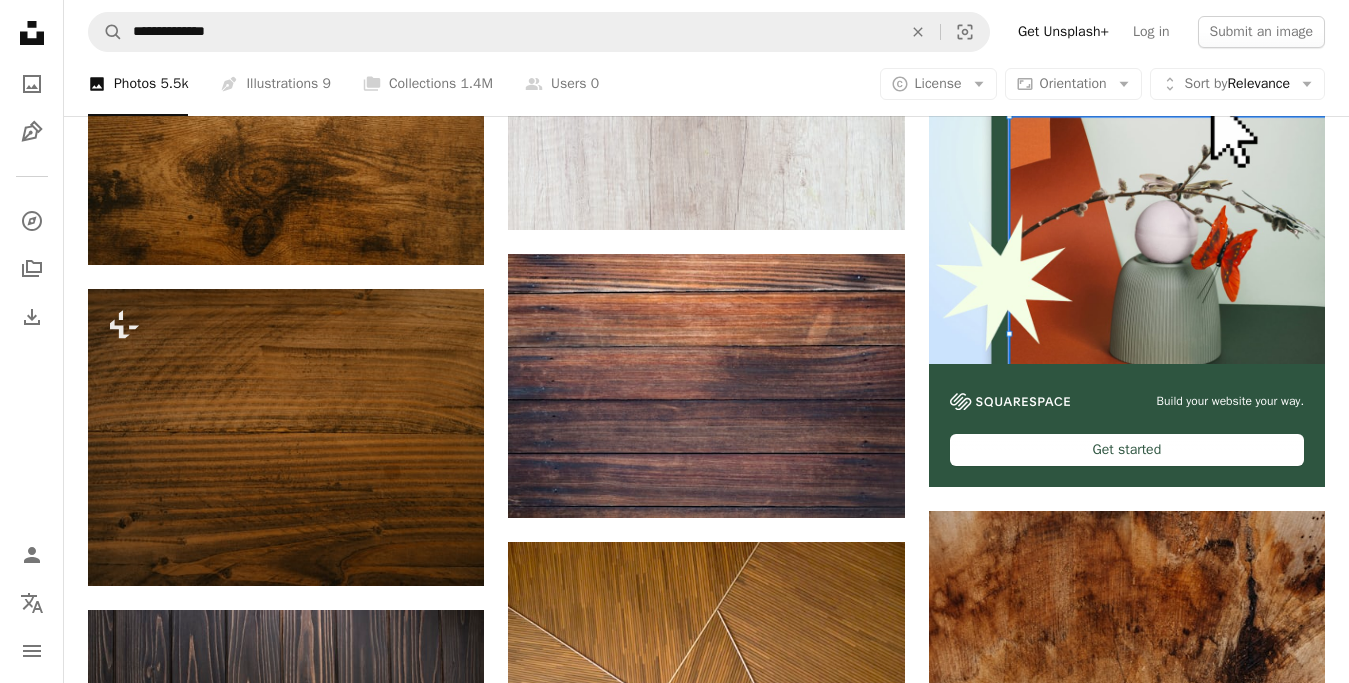 scroll, scrollTop: 0, scrollLeft: 0, axis: both 